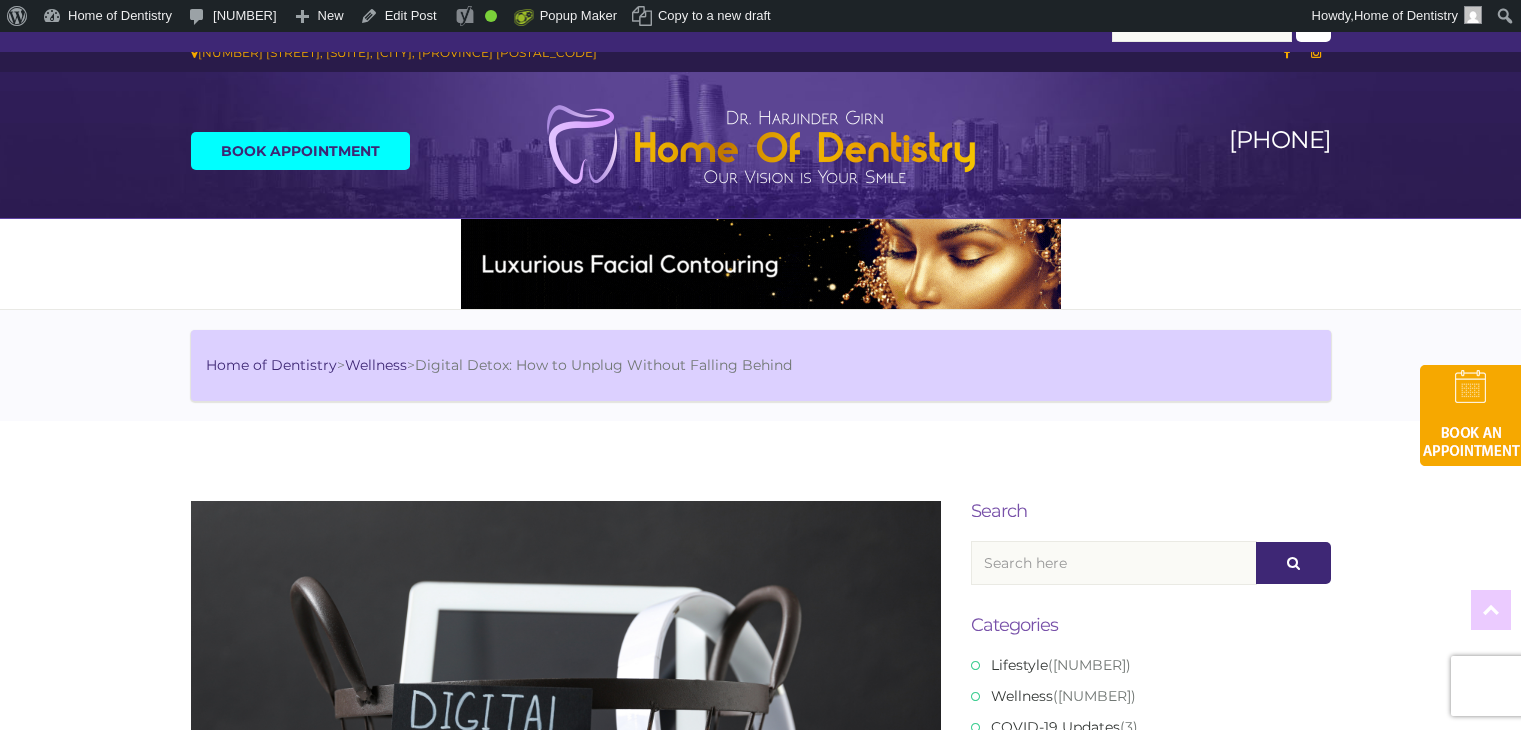 scroll, scrollTop: 1452, scrollLeft: 0, axis: vertical 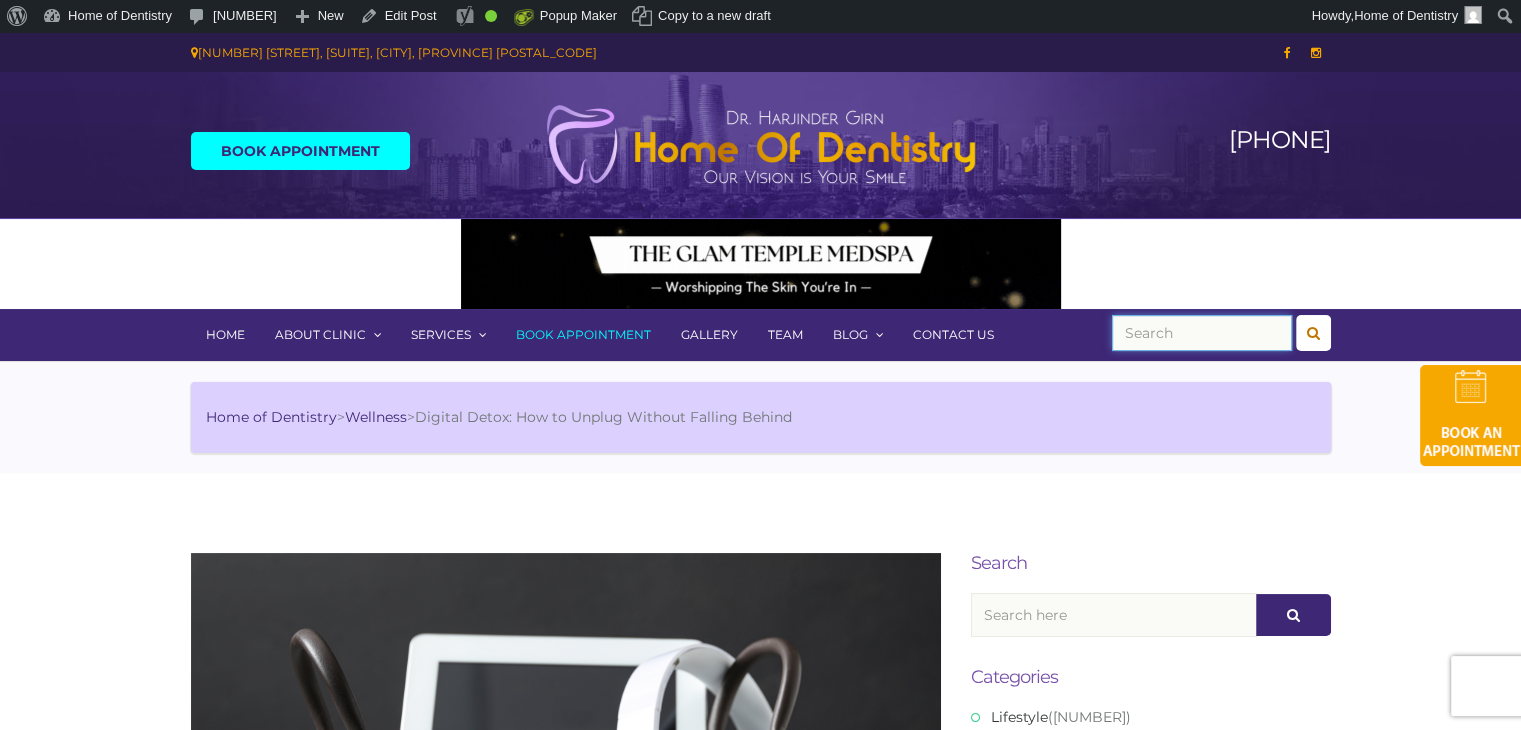 click at bounding box center [1202, 333] 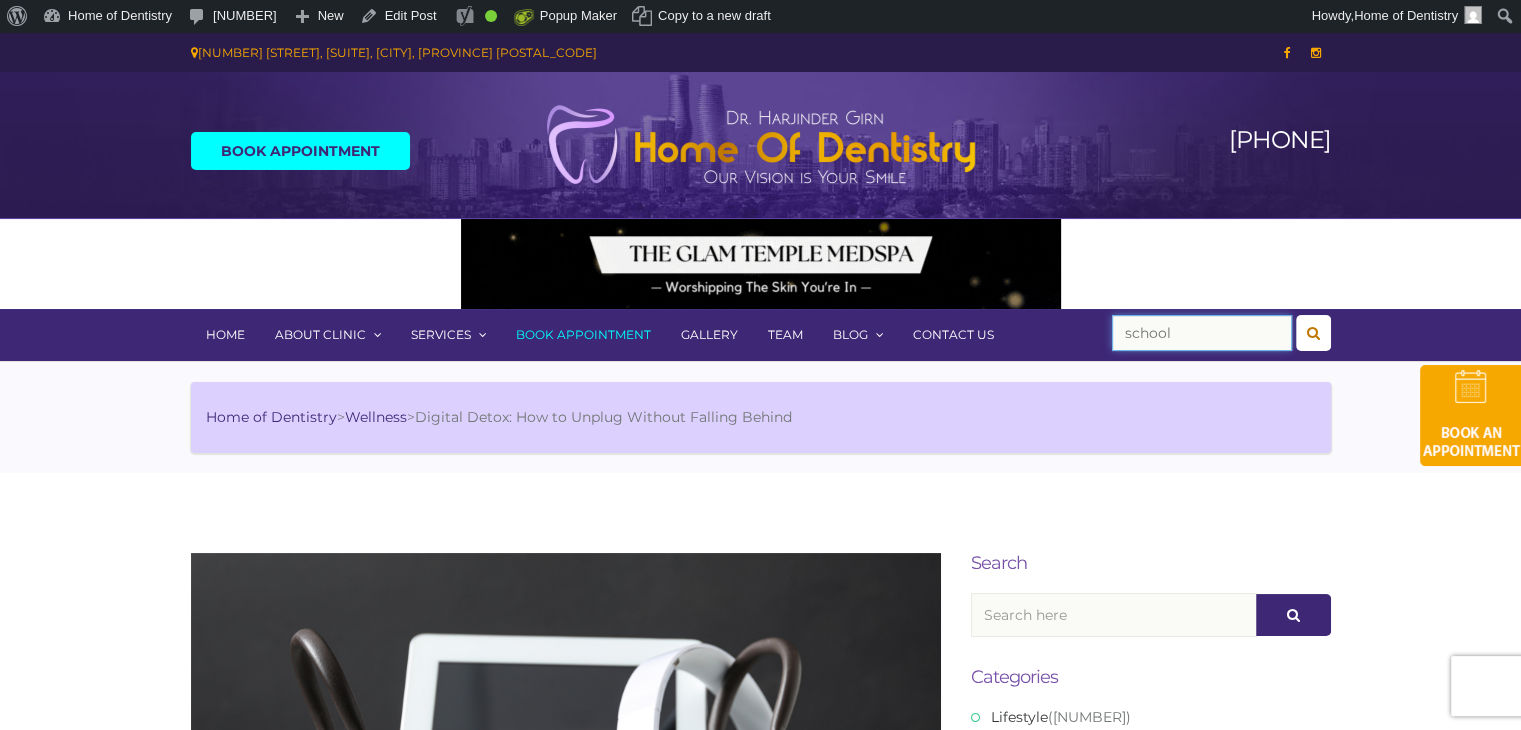 type on "school" 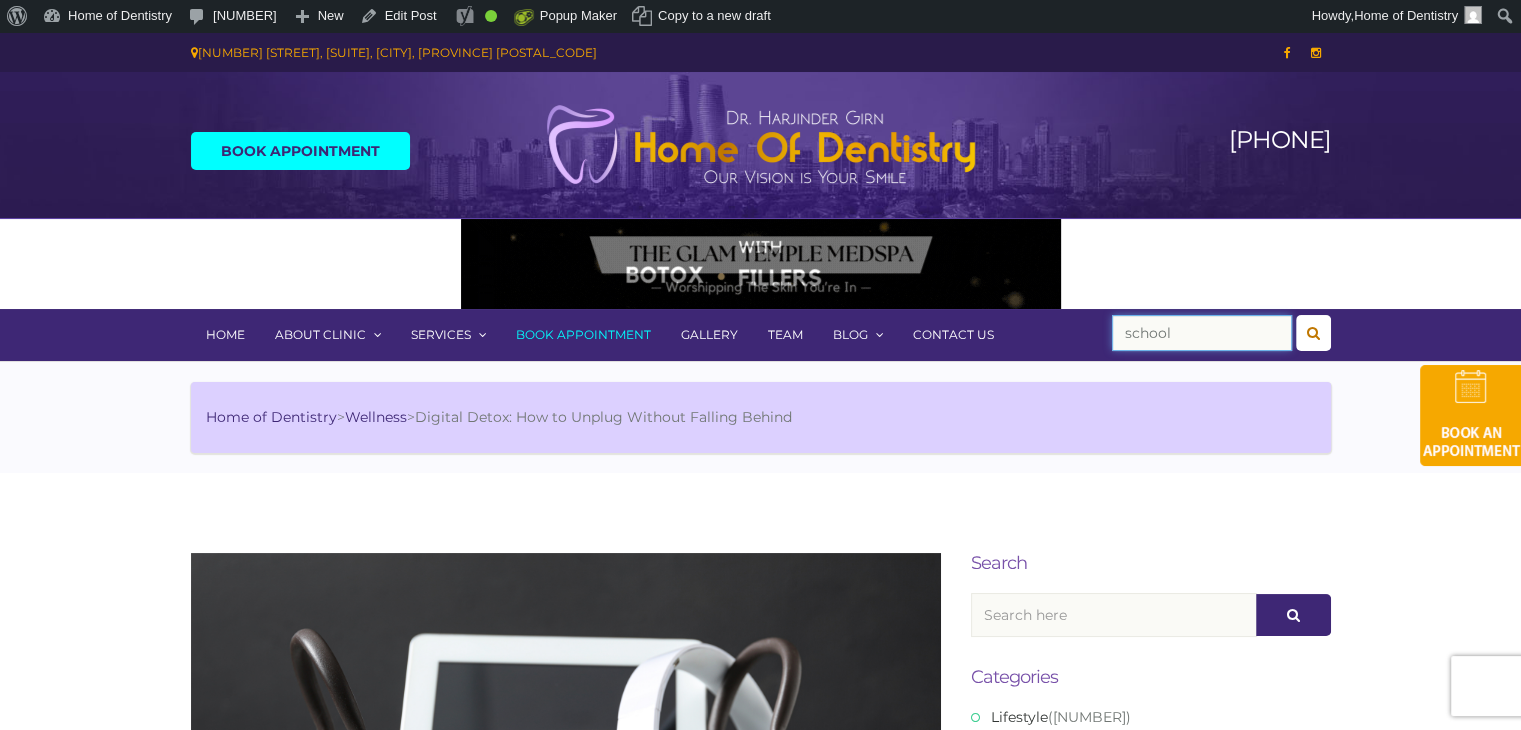 click at bounding box center (1313, 333) 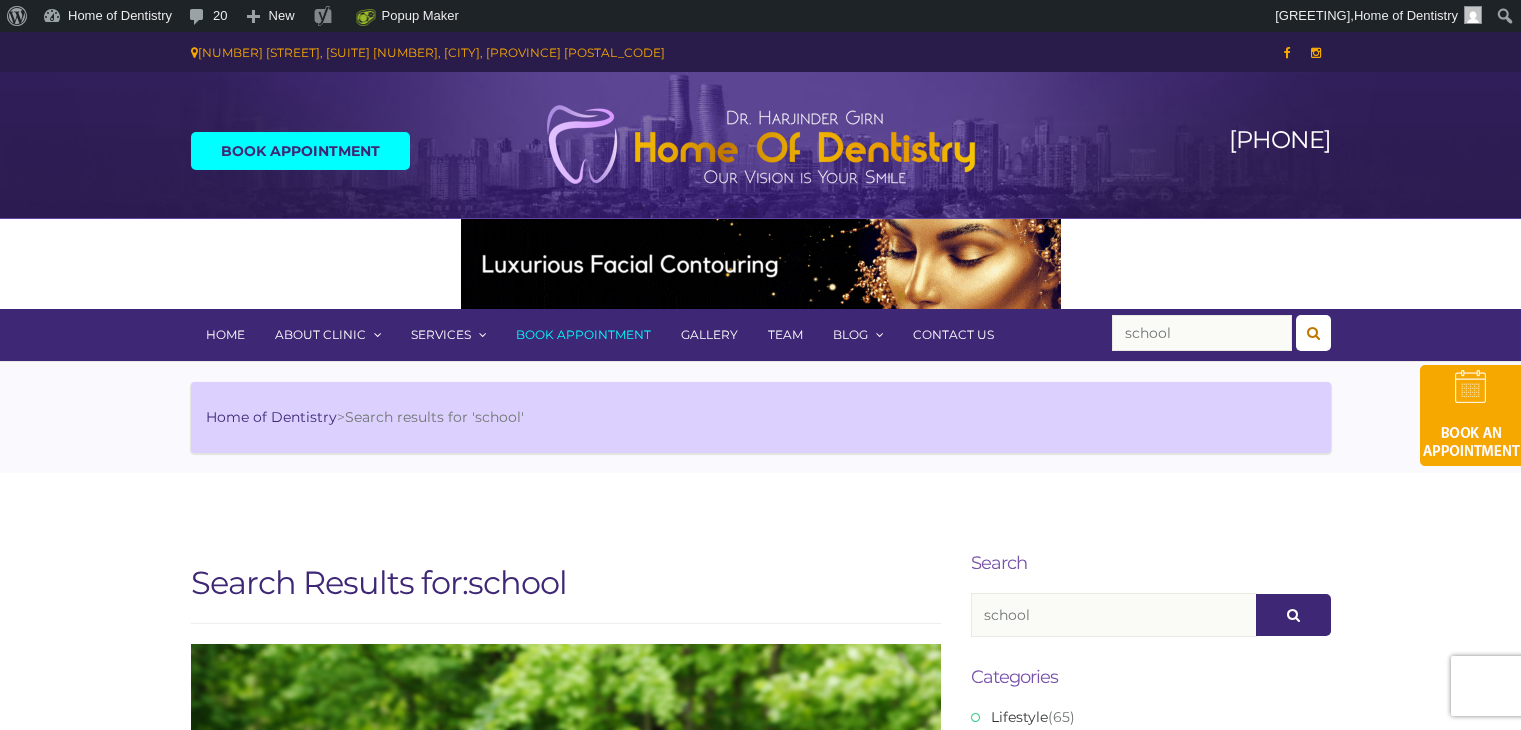 scroll, scrollTop: 638, scrollLeft: 0, axis: vertical 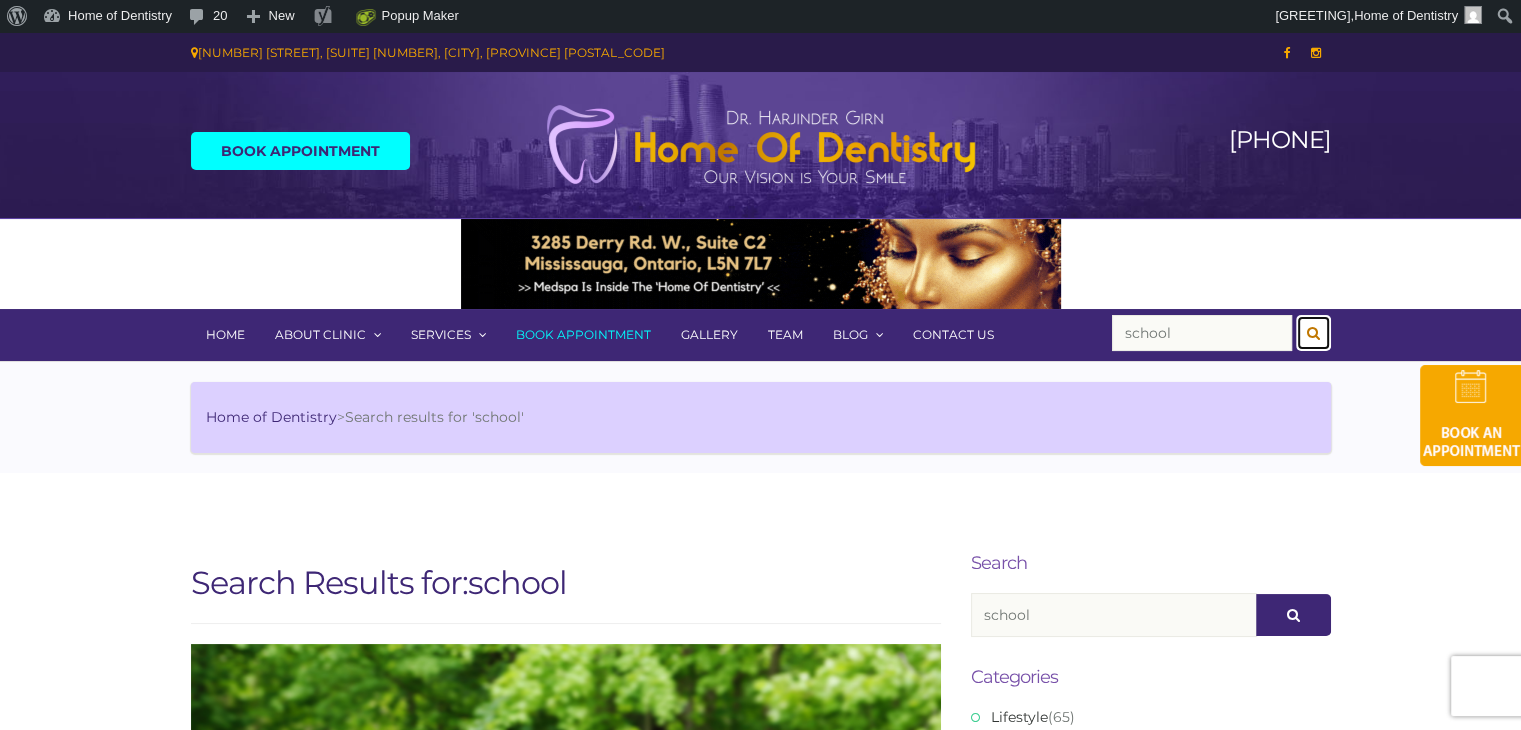 click at bounding box center (1313, 333) 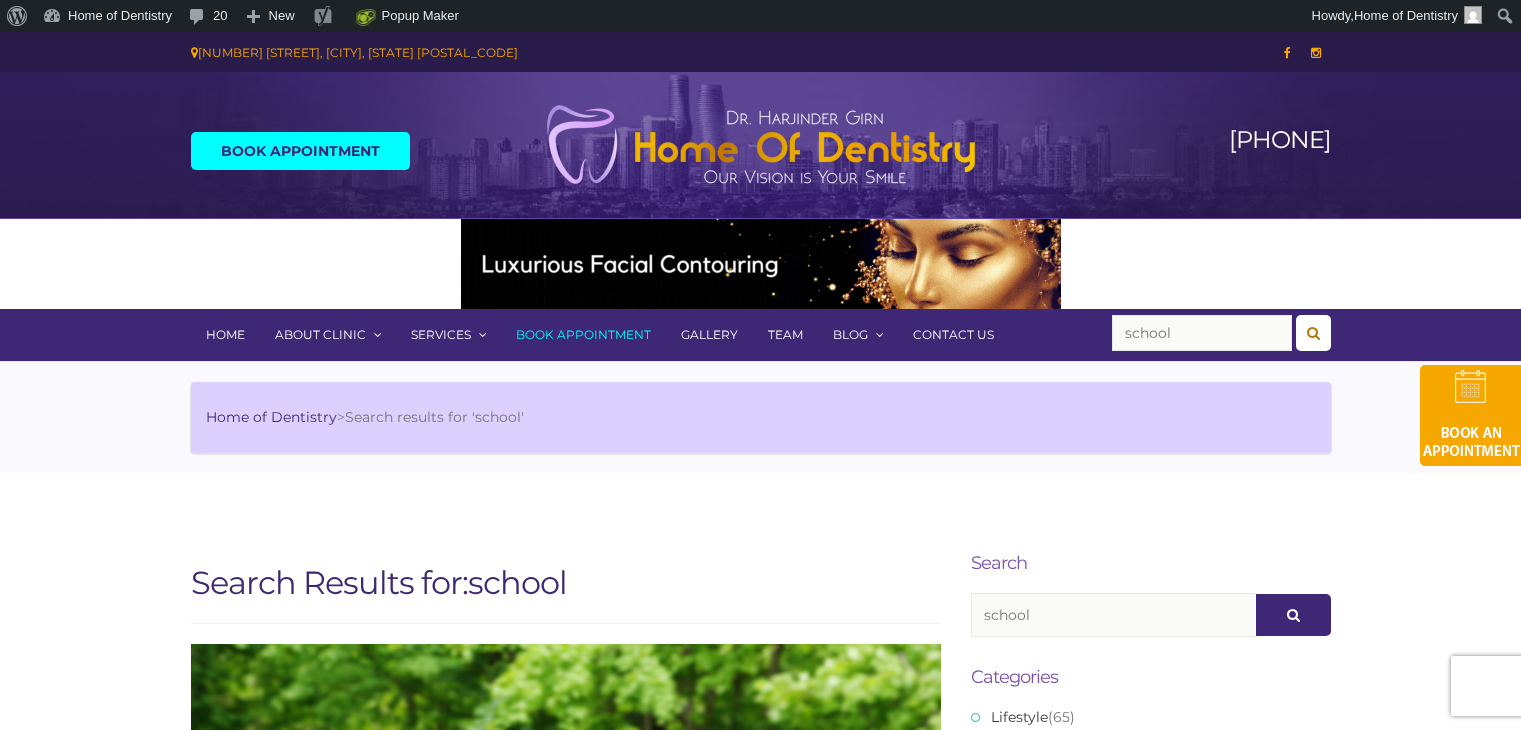 scroll, scrollTop: 0, scrollLeft: 0, axis: both 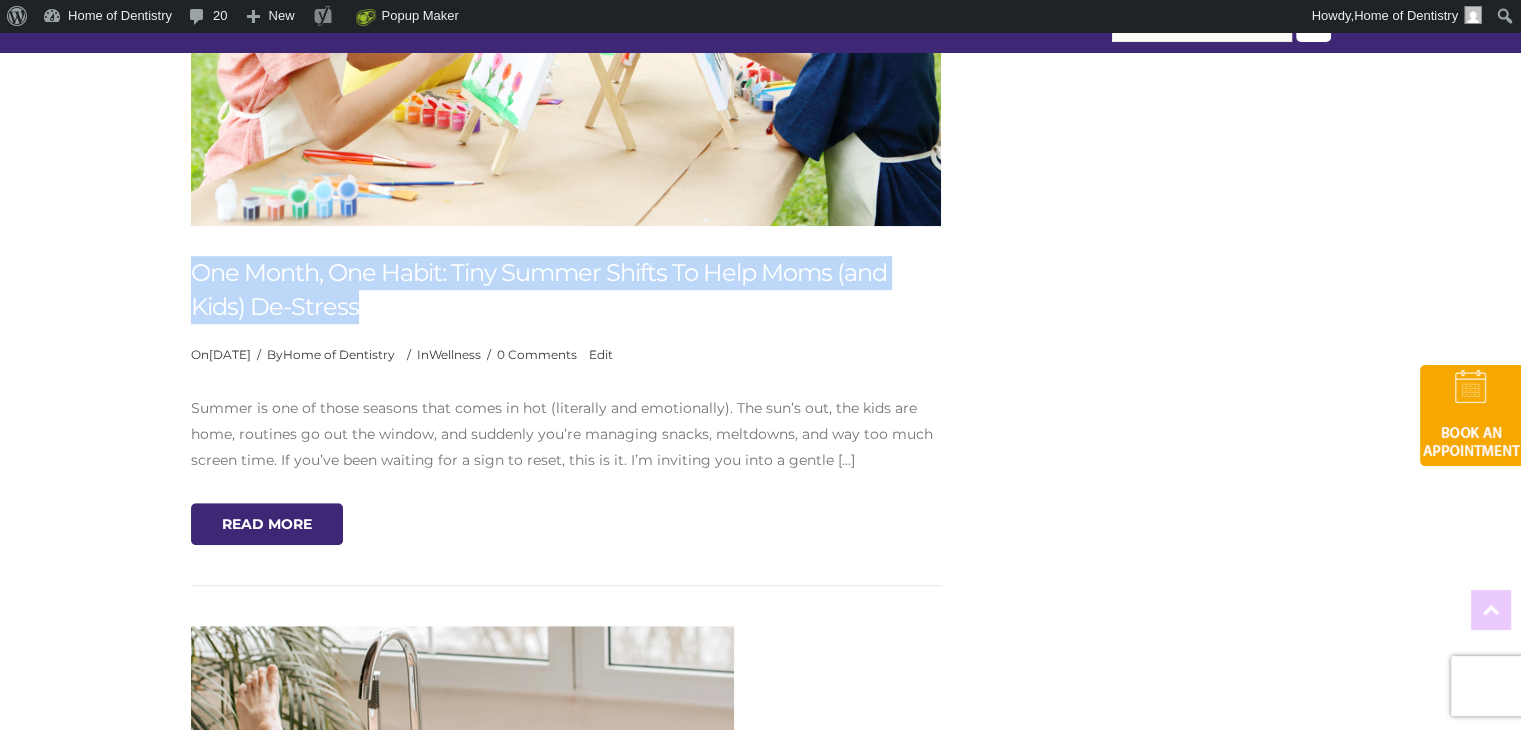 drag, startPoint x: 428, startPoint y: 310, endPoint x: 188, endPoint y: 281, distance: 241.74573 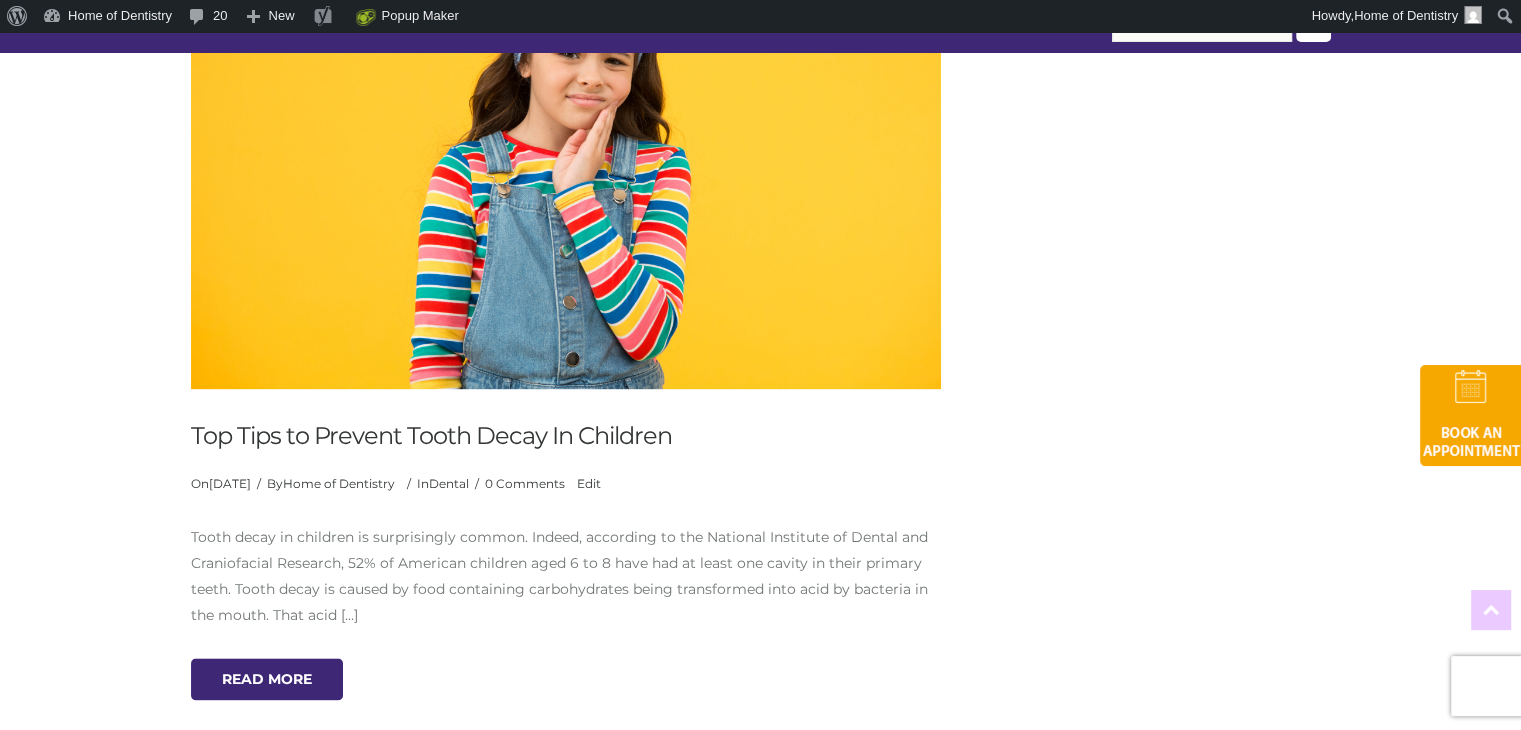 scroll, scrollTop: 2424, scrollLeft: 0, axis: vertical 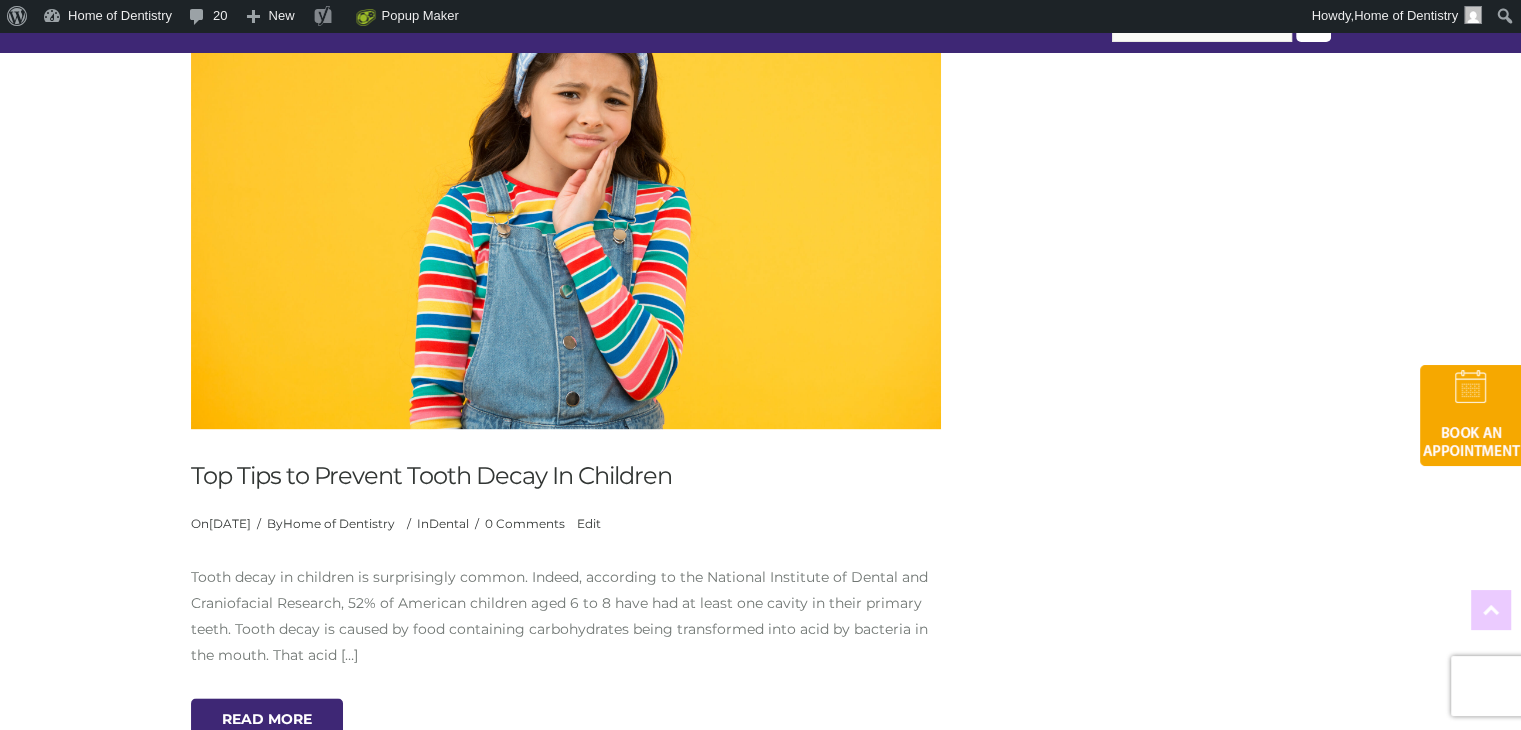 click on "Search Results for:  school
One Month, One Habit: Tiny Summer Shifts To Help Moms (and Kids) De-Stress
On  [DATE] [DATE]  /  By  Home of Dentistry / In  Wellness  / 0 Comments Edit  "One Month, One Habit: Tiny Summer Shifts To Help Moms (and Kids) De-Stress" Summer is one of those seasons that comes in hot (literally and emotionally). The sun’s out, the kids are home, routines go out the window, and suddenly you’re managing snacks, meltdowns, and way too much screen time. If you’ve been waiting for a sign to reset, this is it. I’m inviting you into a gentle […]
Read More
A Cozy Winter Read: Recommended Books About Dental Health
/" at bounding box center (760, 3022) 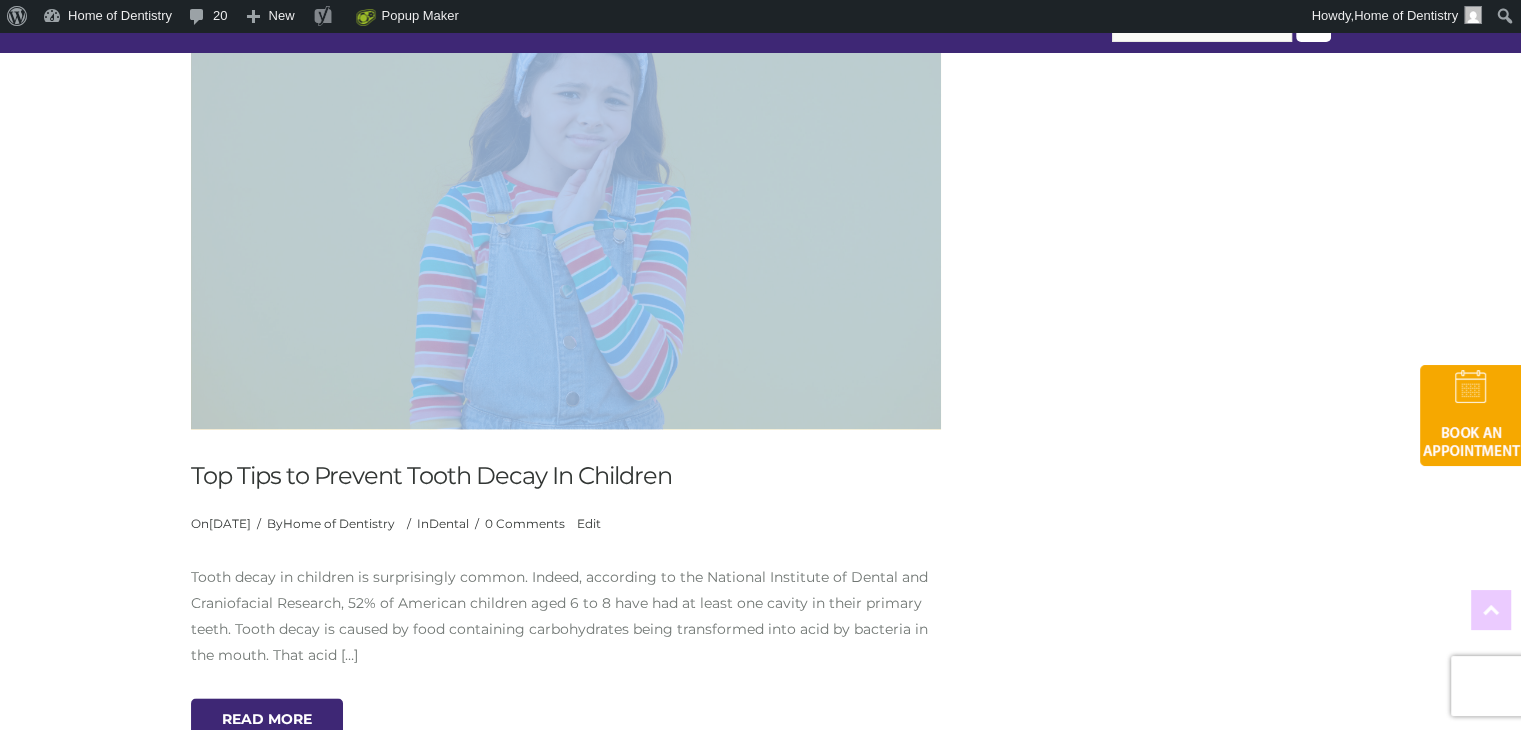 drag, startPoint x: 1519, startPoint y: 221, endPoint x: 1535, endPoint y: 224, distance: 16.27882 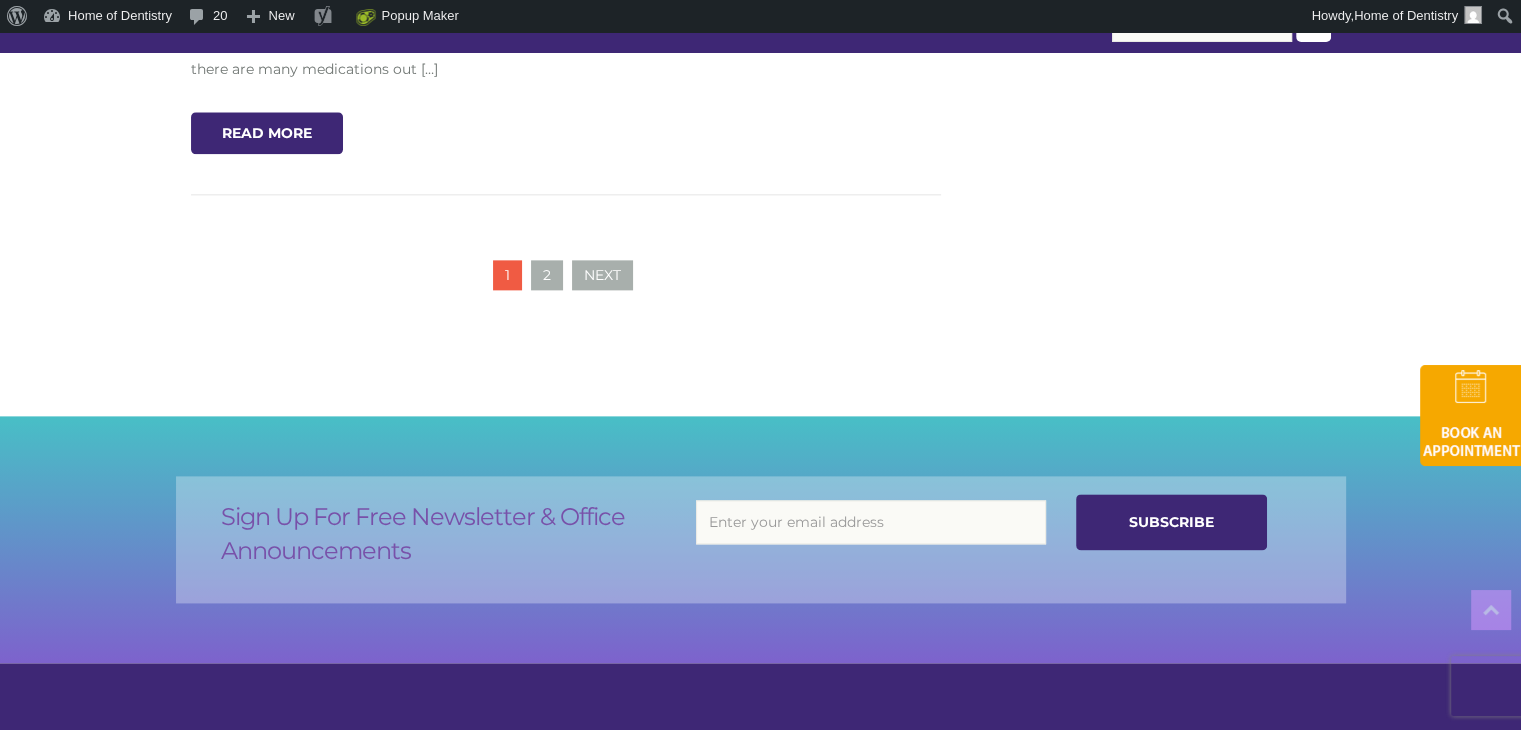 scroll, scrollTop: 9898, scrollLeft: 0, axis: vertical 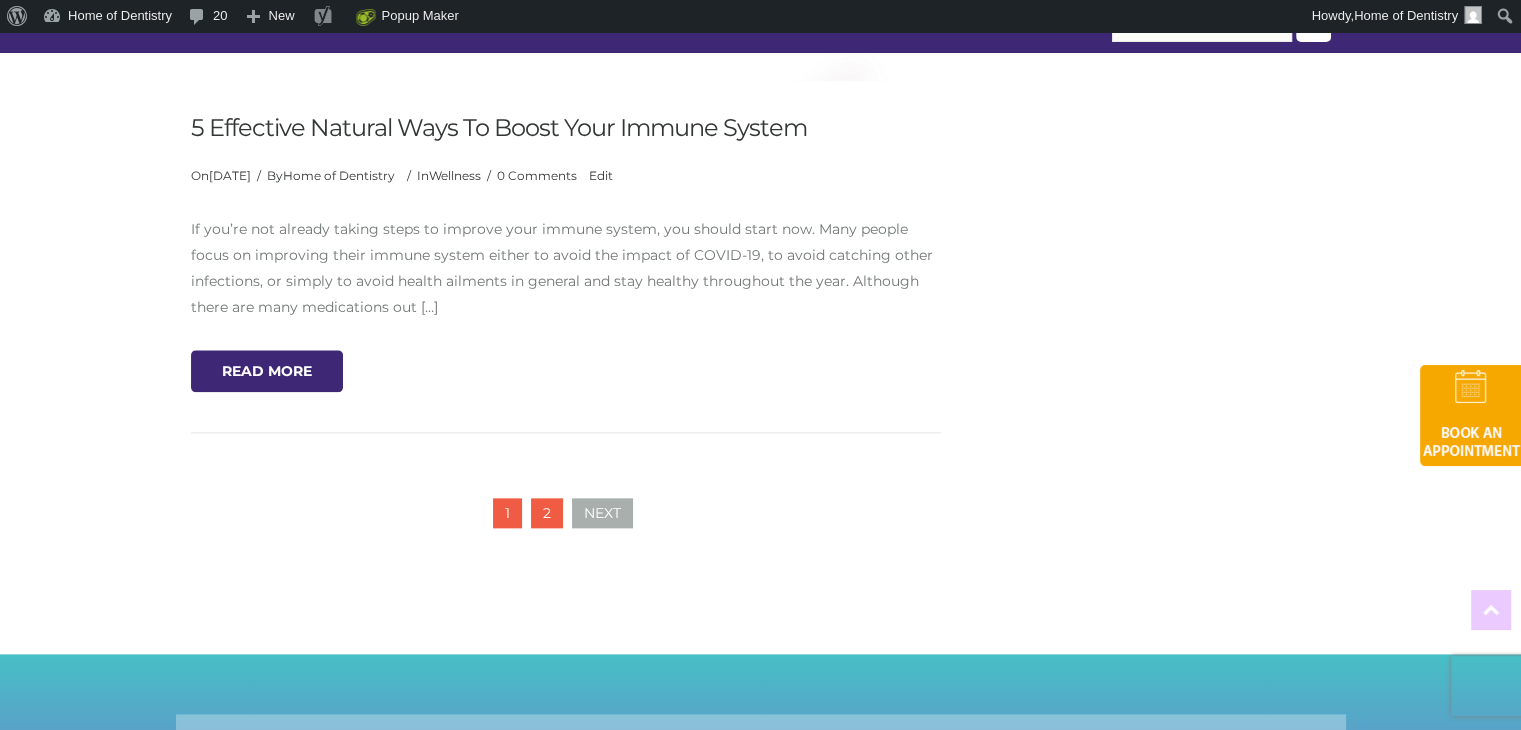click on "2" at bounding box center [547, 513] 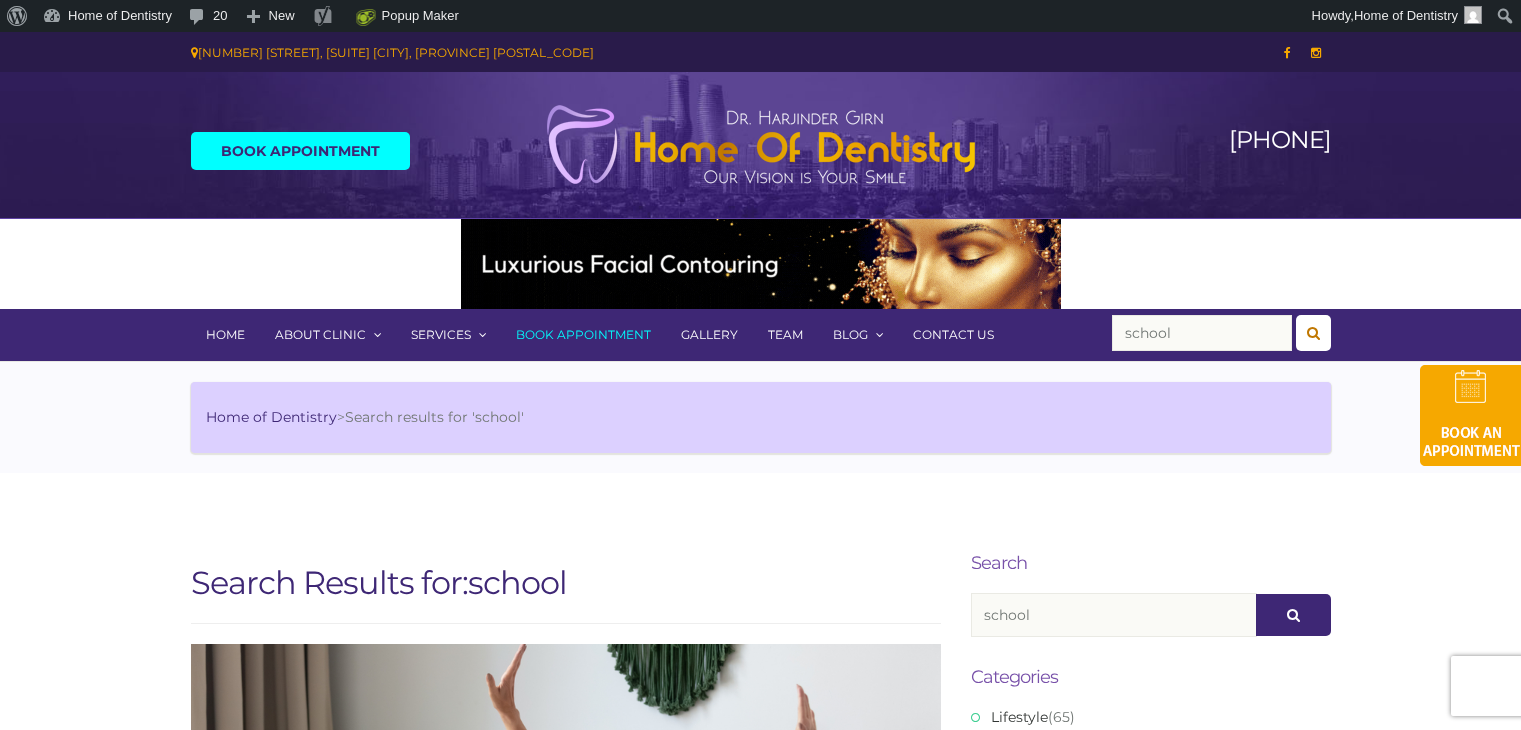 scroll, scrollTop: 0, scrollLeft: 0, axis: both 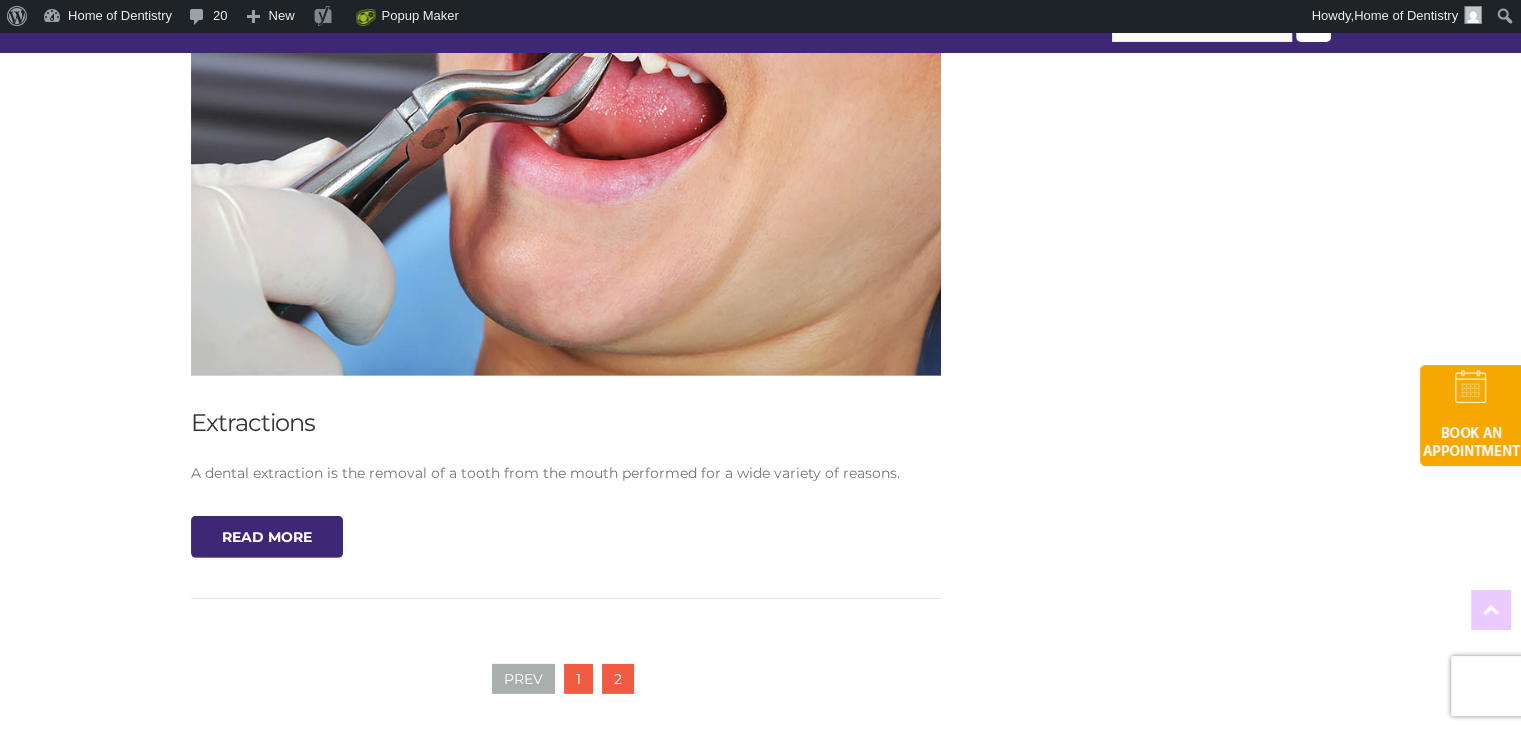 click on "1" at bounding box center (578, 679) 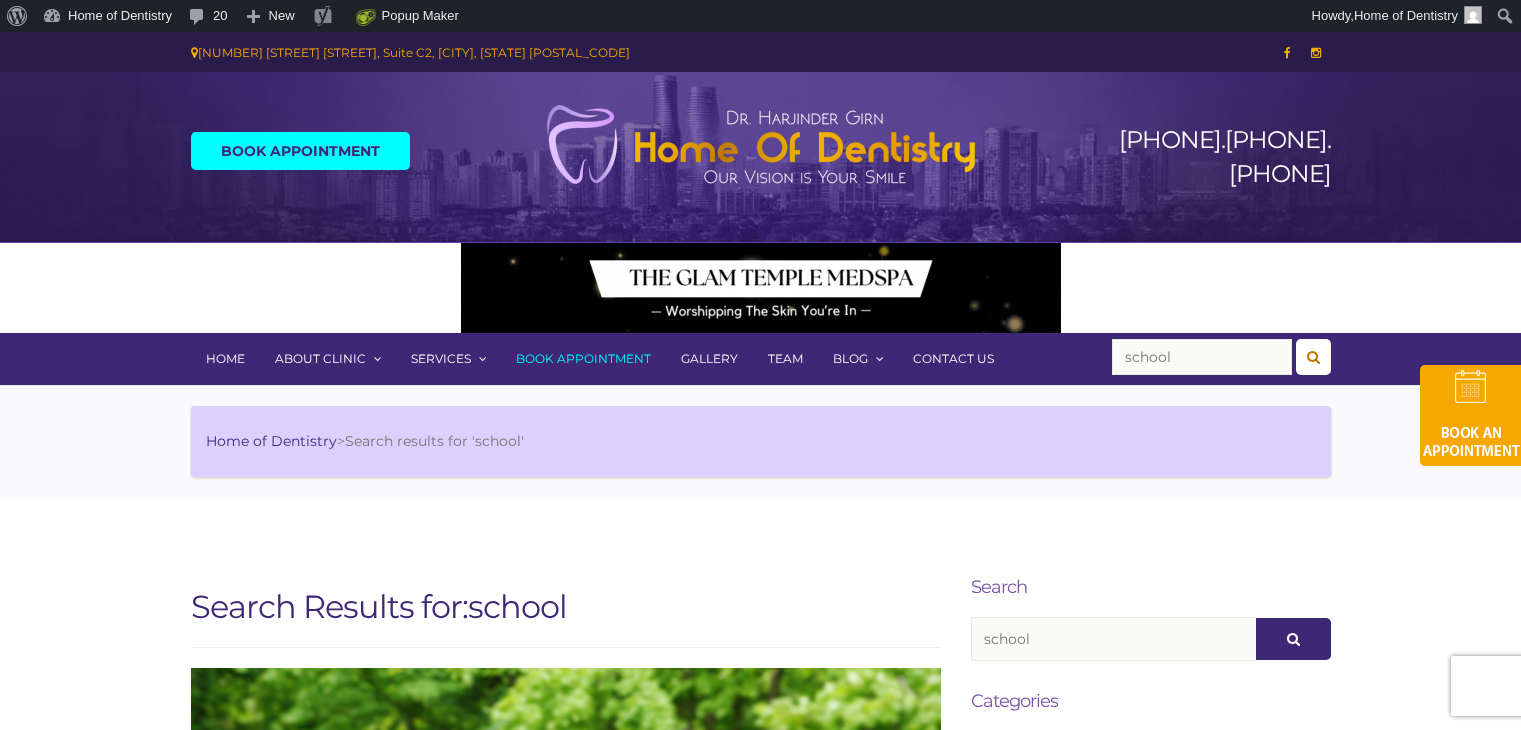 scroll, scrollTop: 0, scrollLeft: 0, axis: both 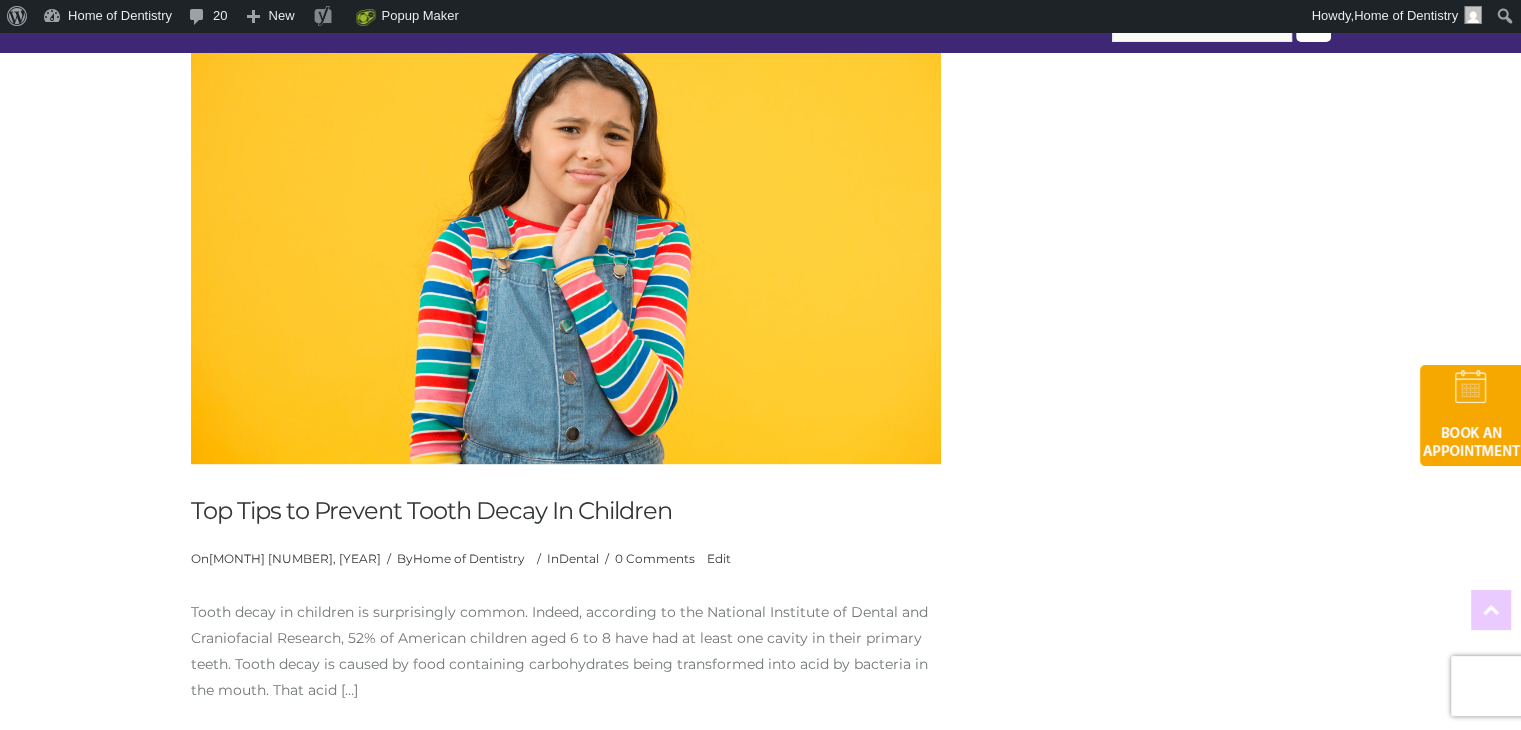 drag, startPoint x: 578, startPoint y: 482, endPoint x: 703, endPoint y: 495, distance: 125.67418 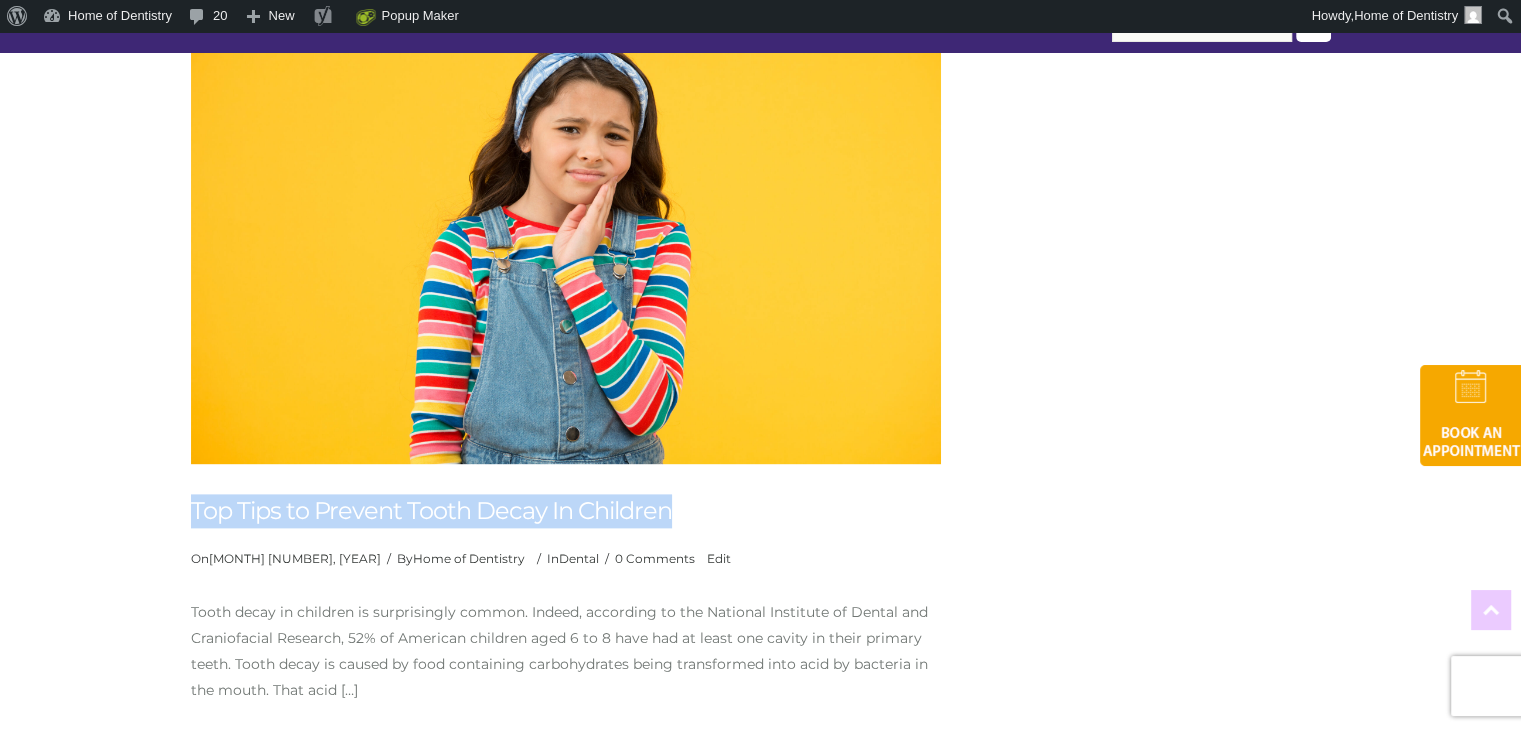 drag, startPoint x: 719, startPoint y: 484, endPoint x: 169, endPoint y: 471, distance: 550.1536 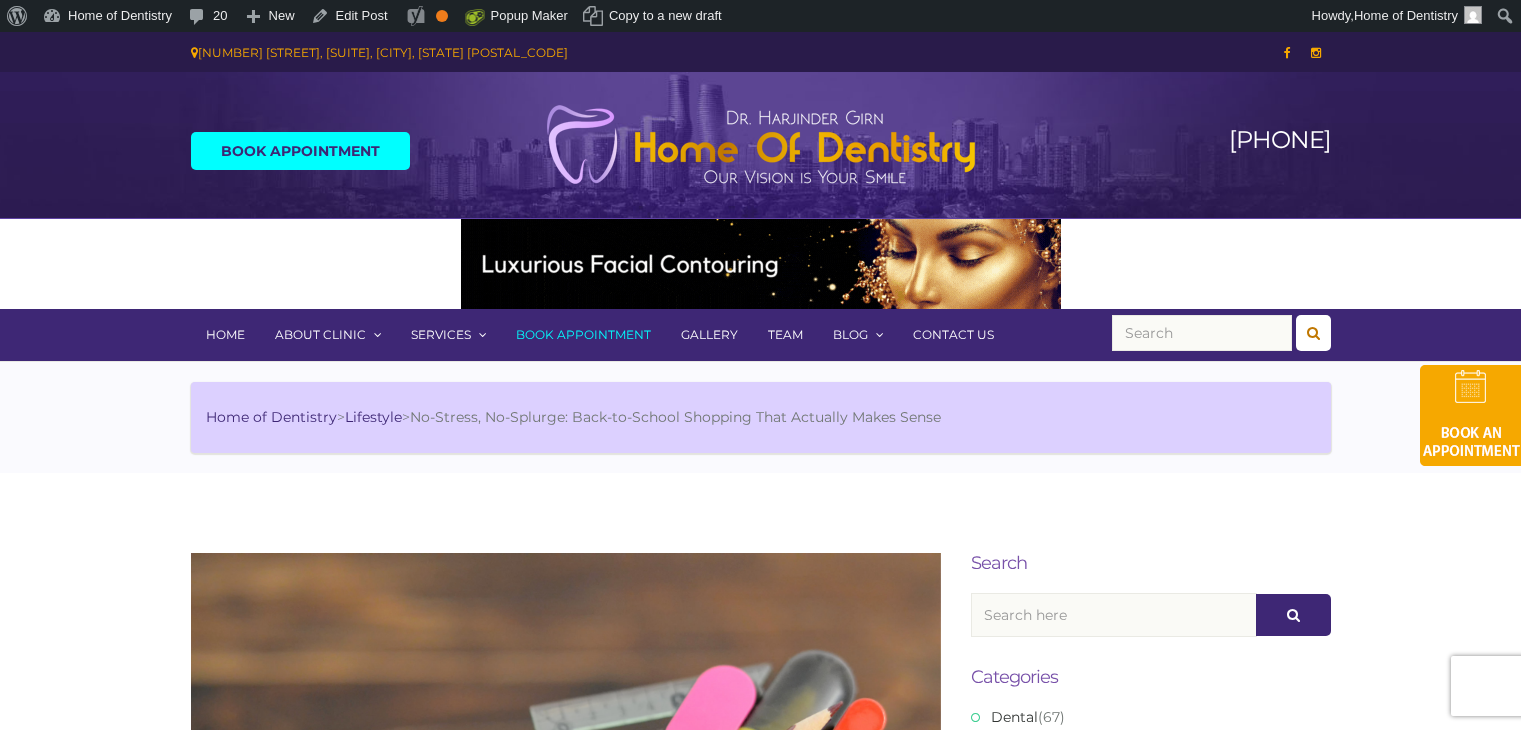 scroll, scrollTop: 0, scrollLeft: 0, axis: both 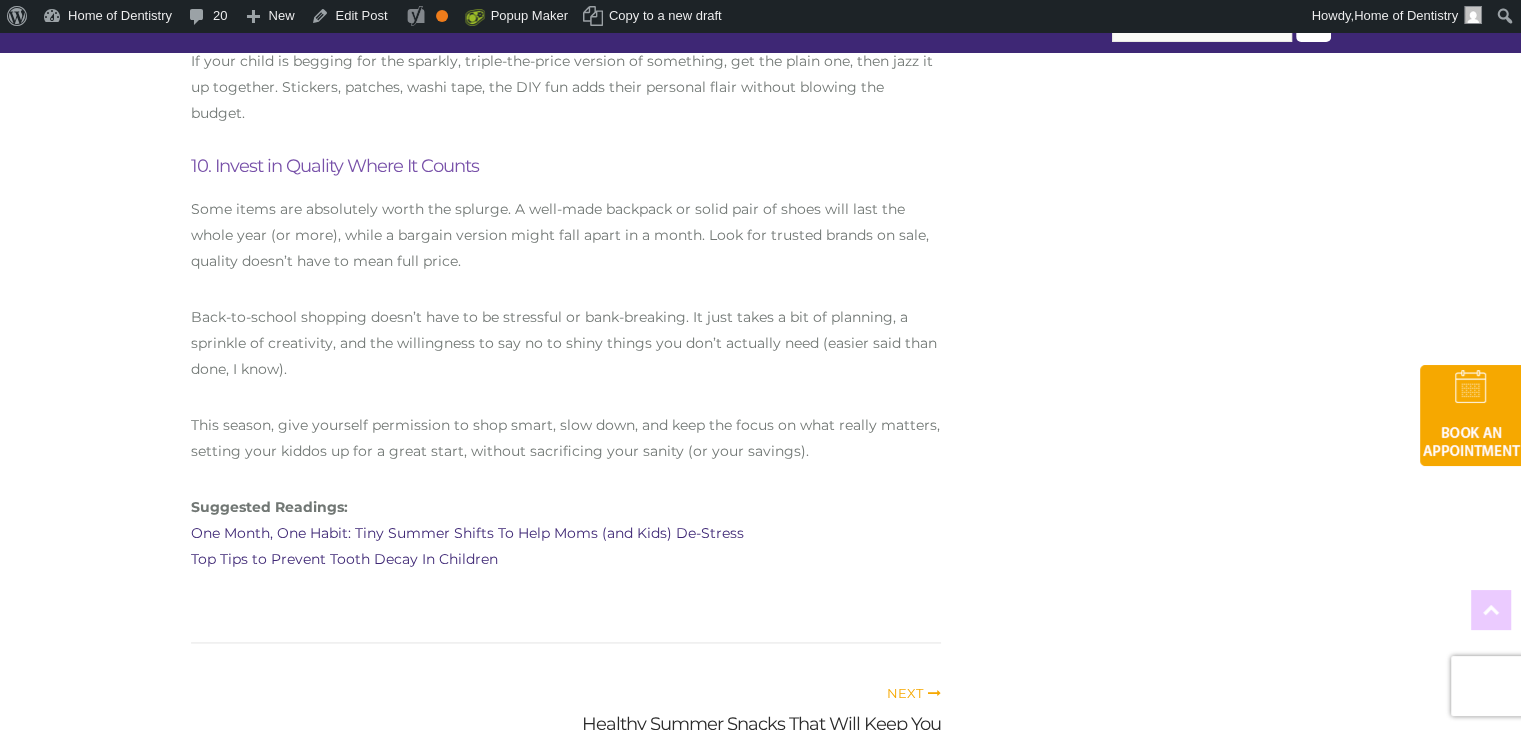 drag, startPoint x: 1535, startPoint y: 182, endPoint x: 1513, endPoint y: 502, distance: 320.75537 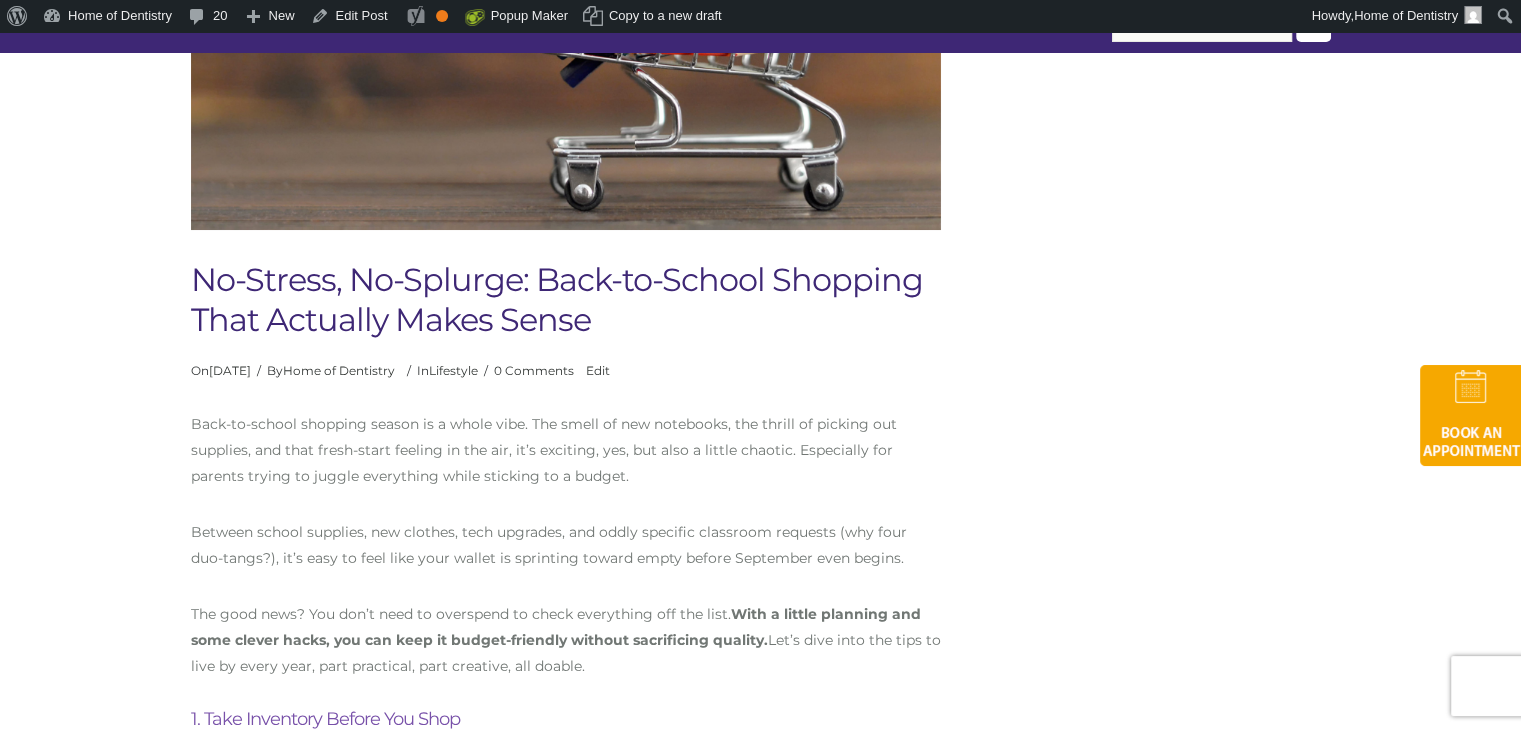 scroll, scrollTop: 200, scrollLeft: 0, axis: vertical 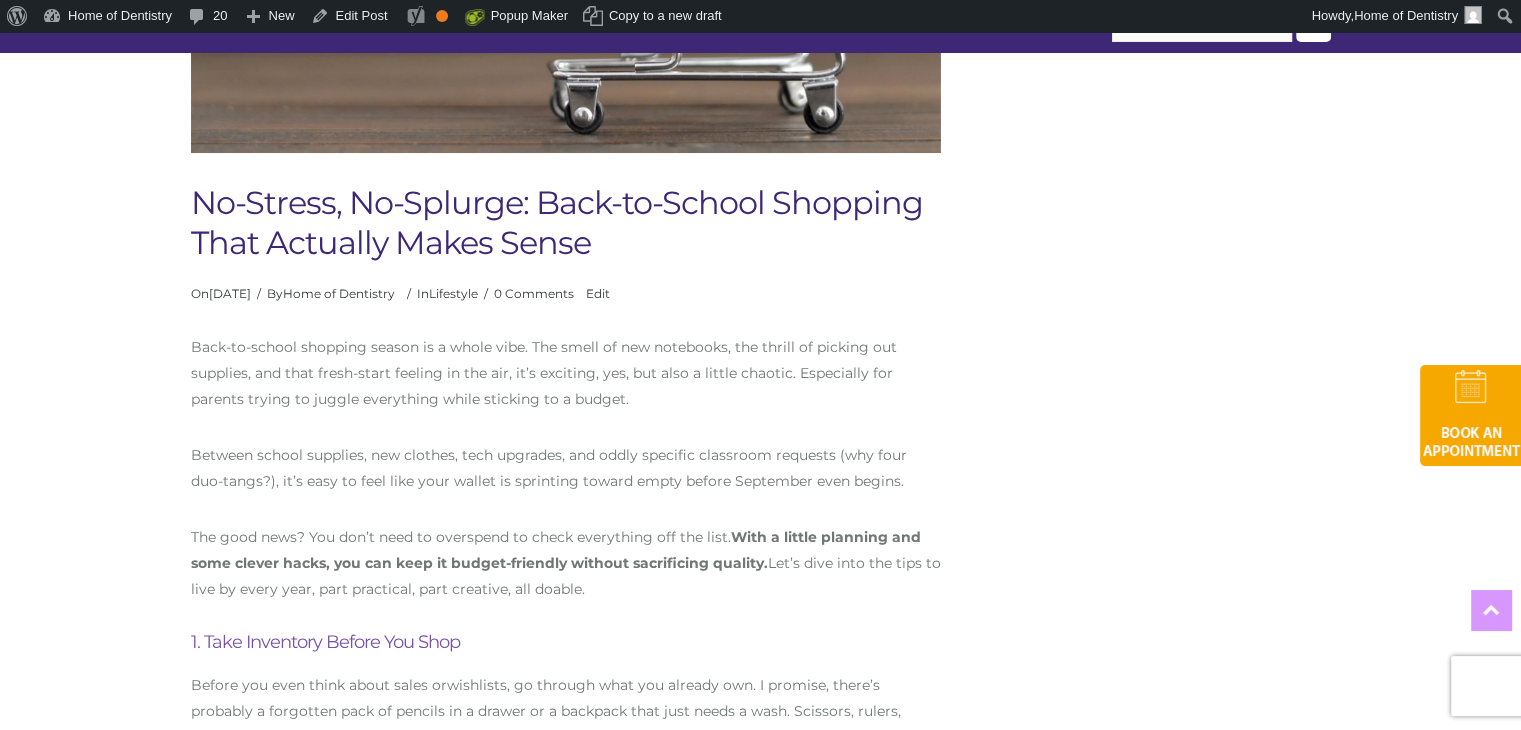 click on "No-Stress, No-Splurge: Back-to-School Shopping That Actually Makes Sense          On  August 1, 2025 August 1, 2025  /  By  Home of Dentistry / In  Lifestyle  / 0 Comments Edit  "No-Stress, No-Splurge: Back-to-School Shopping That Actually Makes Sense"
Back-to-school shopping season is a whole vibe. The smell of new notebooks, the thrill of picking out supplies, and that fresh-start feeling in the air, it’s exciting, yes, but also a little chaotic. Especially for parents trying to juggle everything while sticking to a budget.
Between school supplies, new clothes, tech upgrades, and oddly specific classroom requests (why four duo-tangs?), it’s easy to feel like your wallet is sprinting toward empty before September even begins.
The good news? You don’t need to overspend to check everything off the list.  With a little planning and some clever hacks, you can keep it budget-friendly without sacrificing quality.
1. Take Inventory Before You Shop
wishlists" at bounding box center [566, 1015] 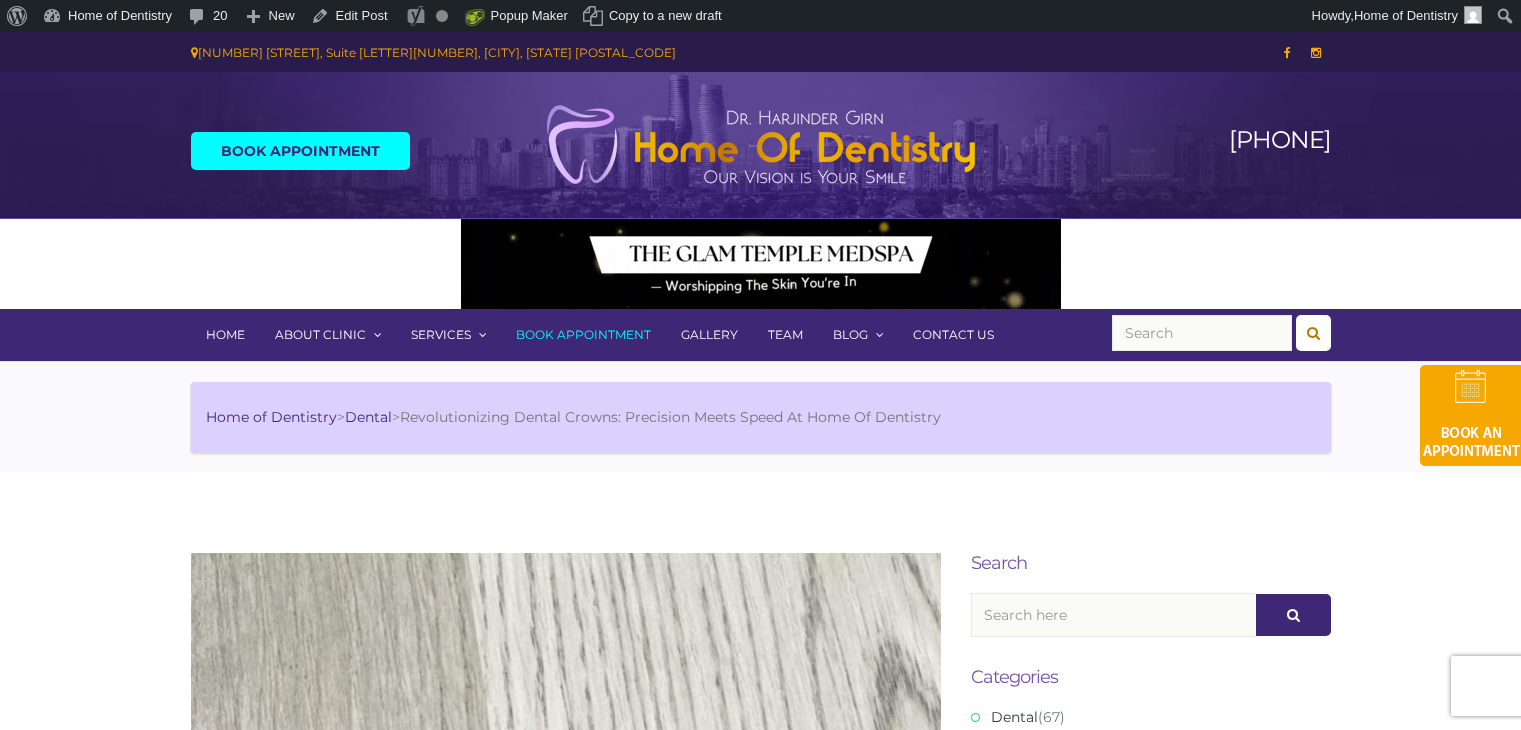 scroll, scrollTop: 0, scrollLeft: 0, axis: both 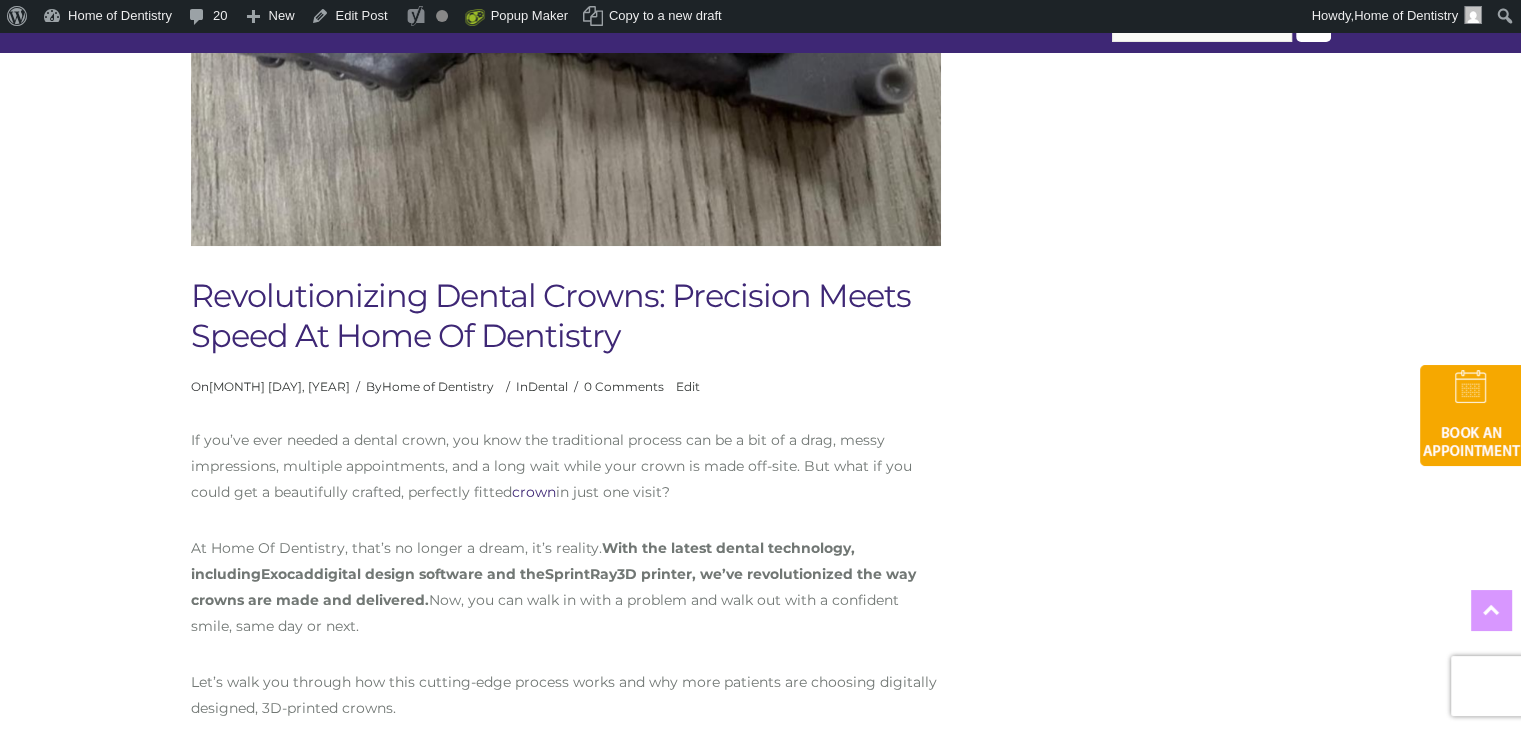 drag, startPoint x: 1522, startPoint y: 149, endPoint x: 1524, endPoint y: 177, distance: 28.071337 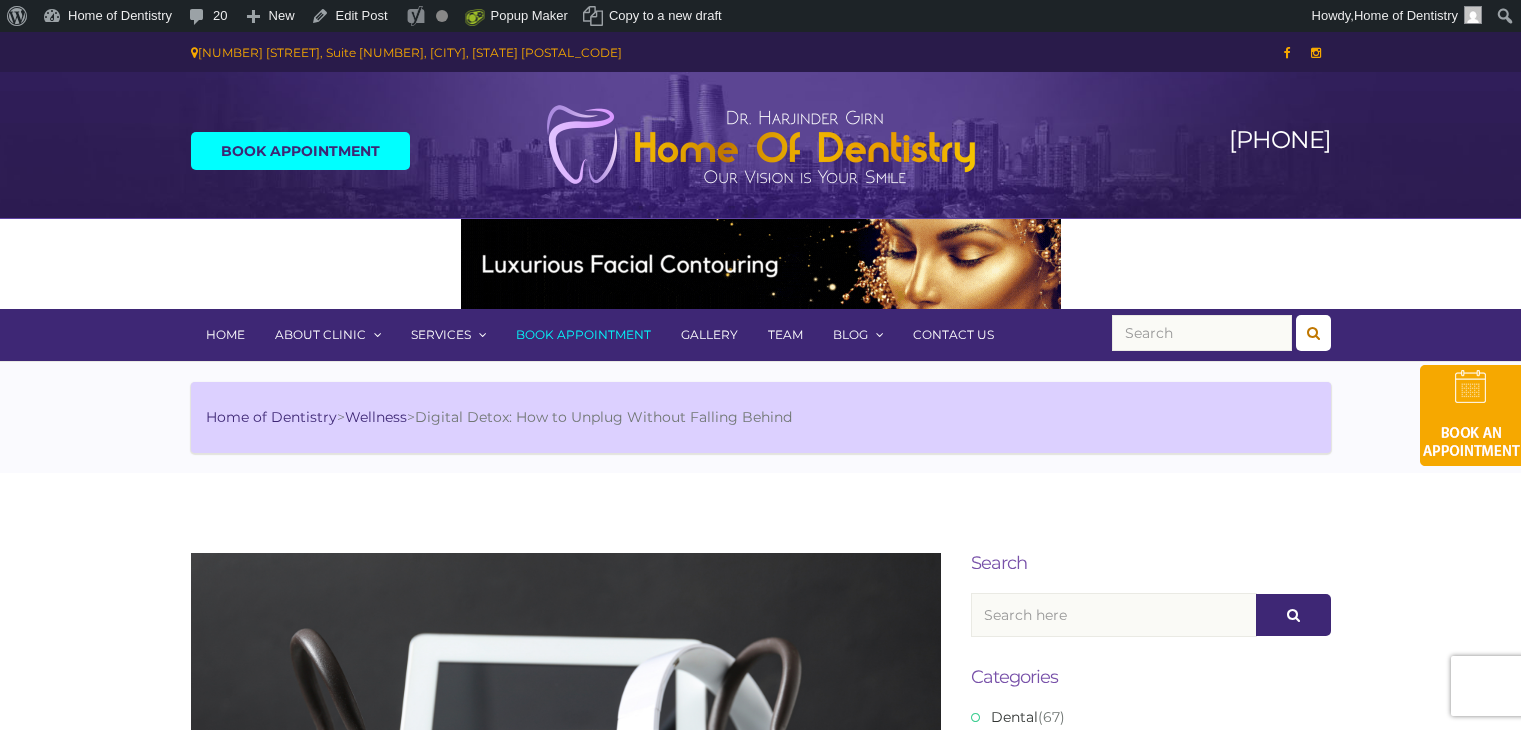scroll, scrollTop: 0, scrollLeft: 0, axis: both 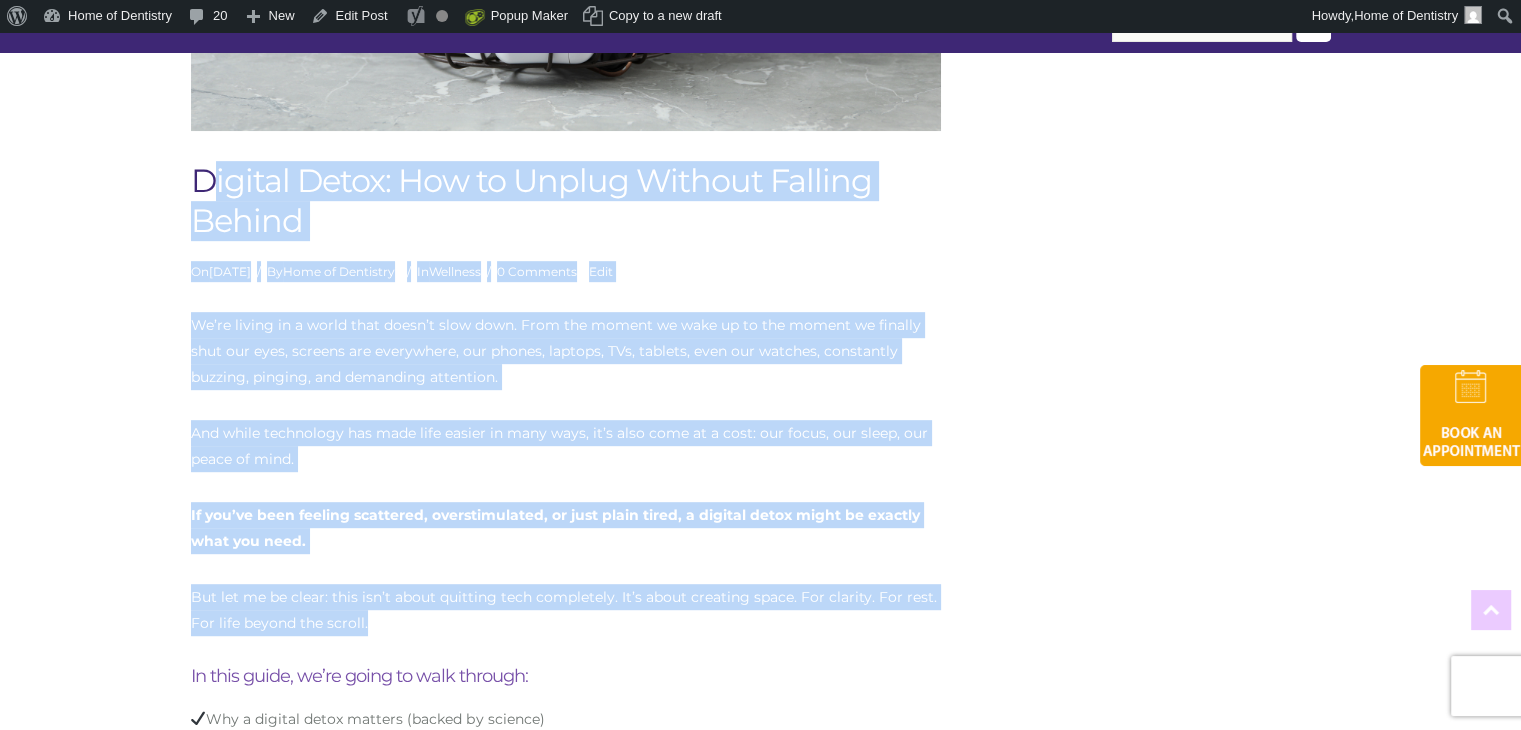 drag, startPoint x: 388, startPoint y: 613, endPoint x: 203, endPoint y: 190, distance: 461.68604 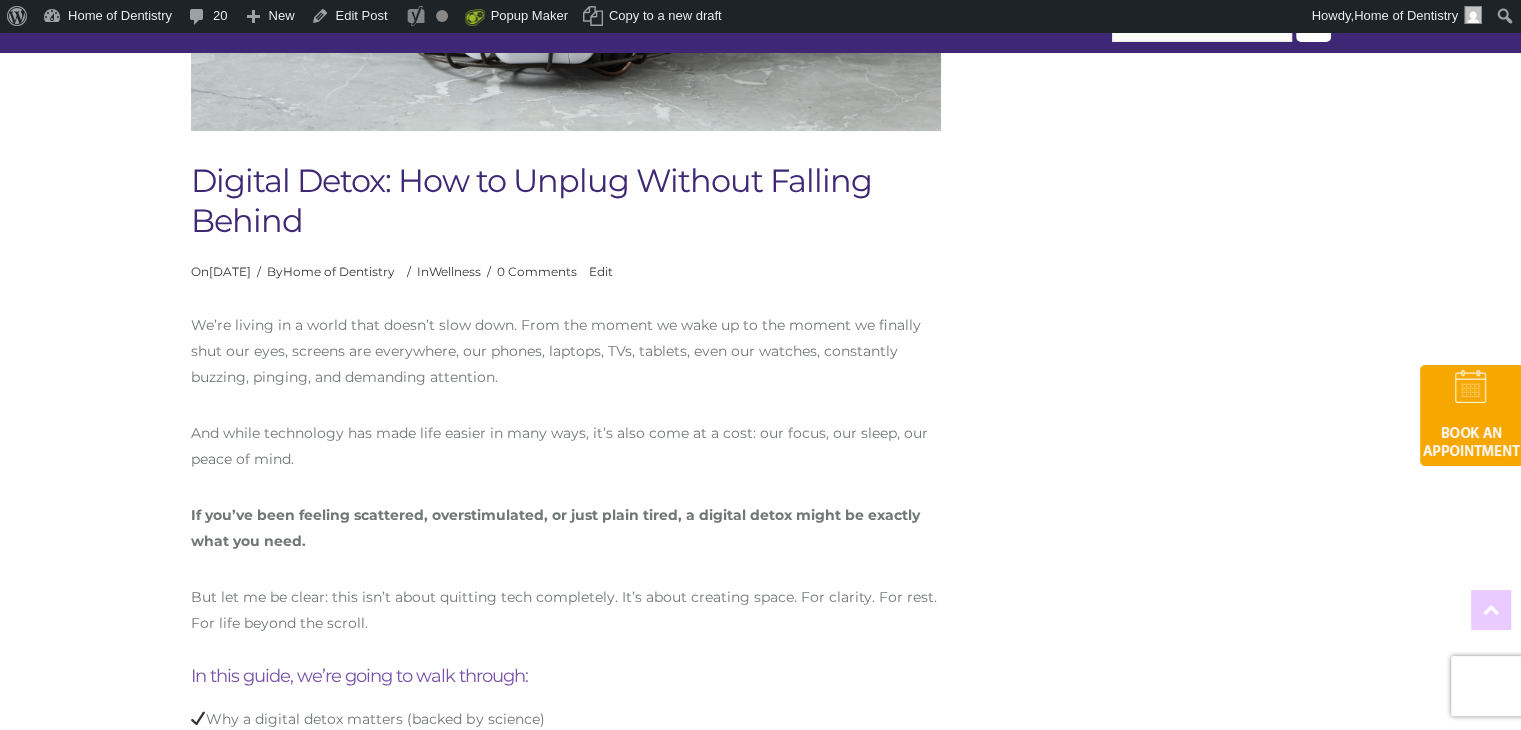 click on "Digital Detox: How to Unplug Without Falling Behind          On  [DATE] [DATE]  /  By  Home of Dentistry / In  Wellness  / 0 Comments Edit  "Digital Detox: How to Unplug Without Falling Behind"
We’re living in a world that doesn’t slow down. From the moment we wake up to the moment we finally shut our eyes, screens are everywhere, our phones, laptops, TVs, tablets, even our watches, constantly buzzing, pinging, and demanding attention.
And while technology has made life easier in many ways, it’s also come at a cost: our focus, our sleep, our peace of mind.
If you’ve been feeling scattered, overstimulated, or just plain tired, a digital detox might be exactly what you need.
But let me be clear: this isn’t about quitting tech completely. It’s about creating space. For clarity. For rest. For life beyond the scroll.
In this guide, we’re going to walk through:
Why a digital detox matters (backed by science)" at bounding box center (566, 1631) 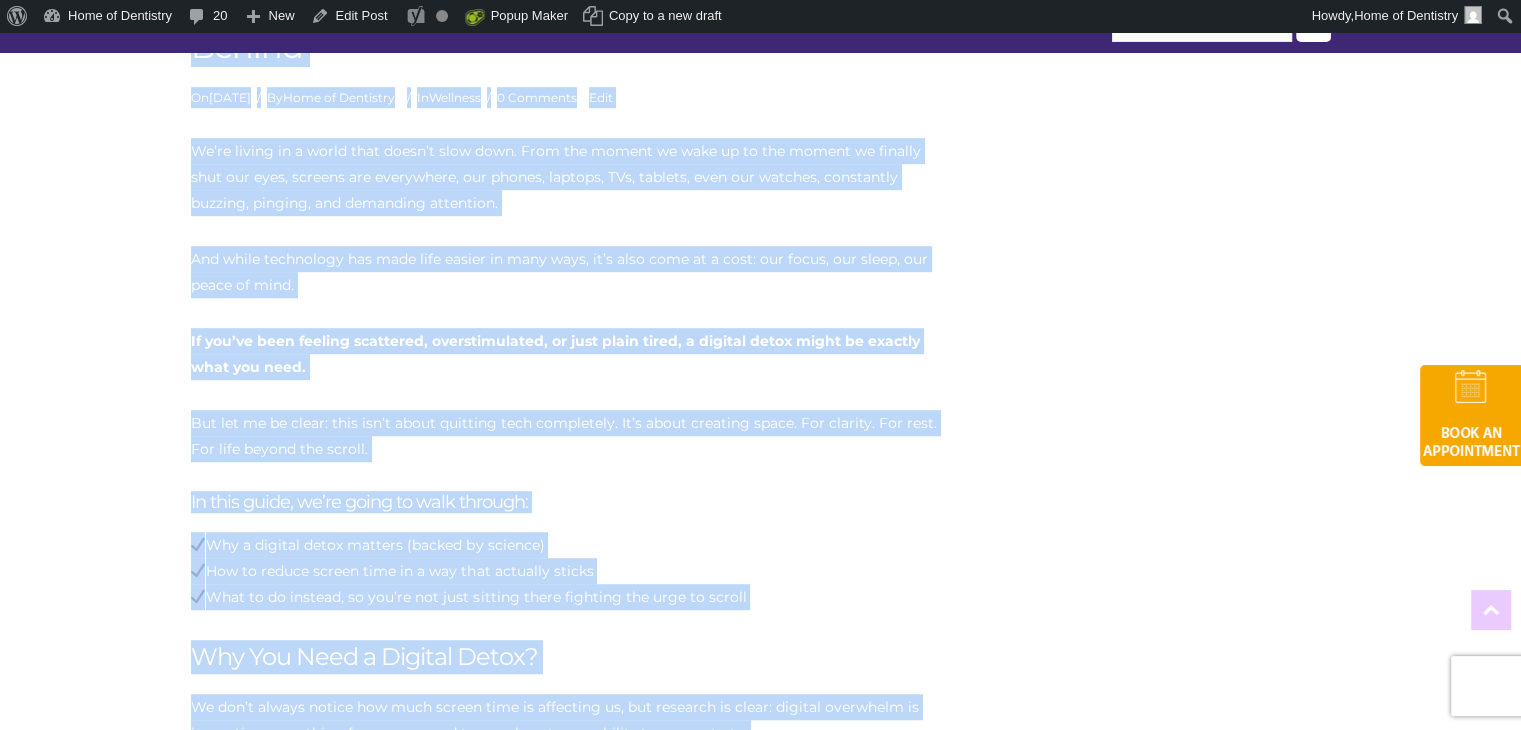scroll, scrollTop: 1156, scrollLeft: 0, axis: vertical 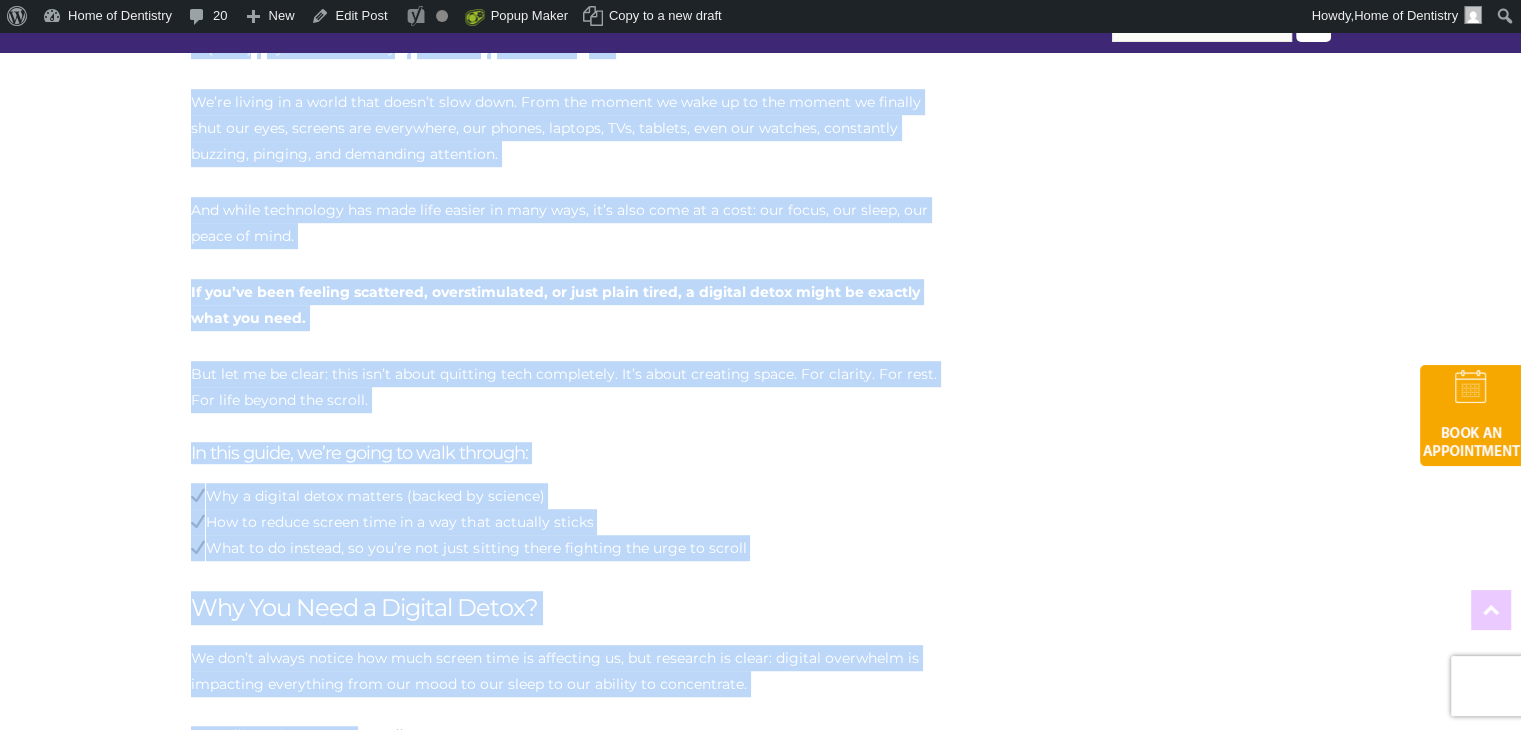 drag, startPoint x: 192, startPoint y: 181, endPoint x: 768, endPoint y: 541, distance: 679.24664 